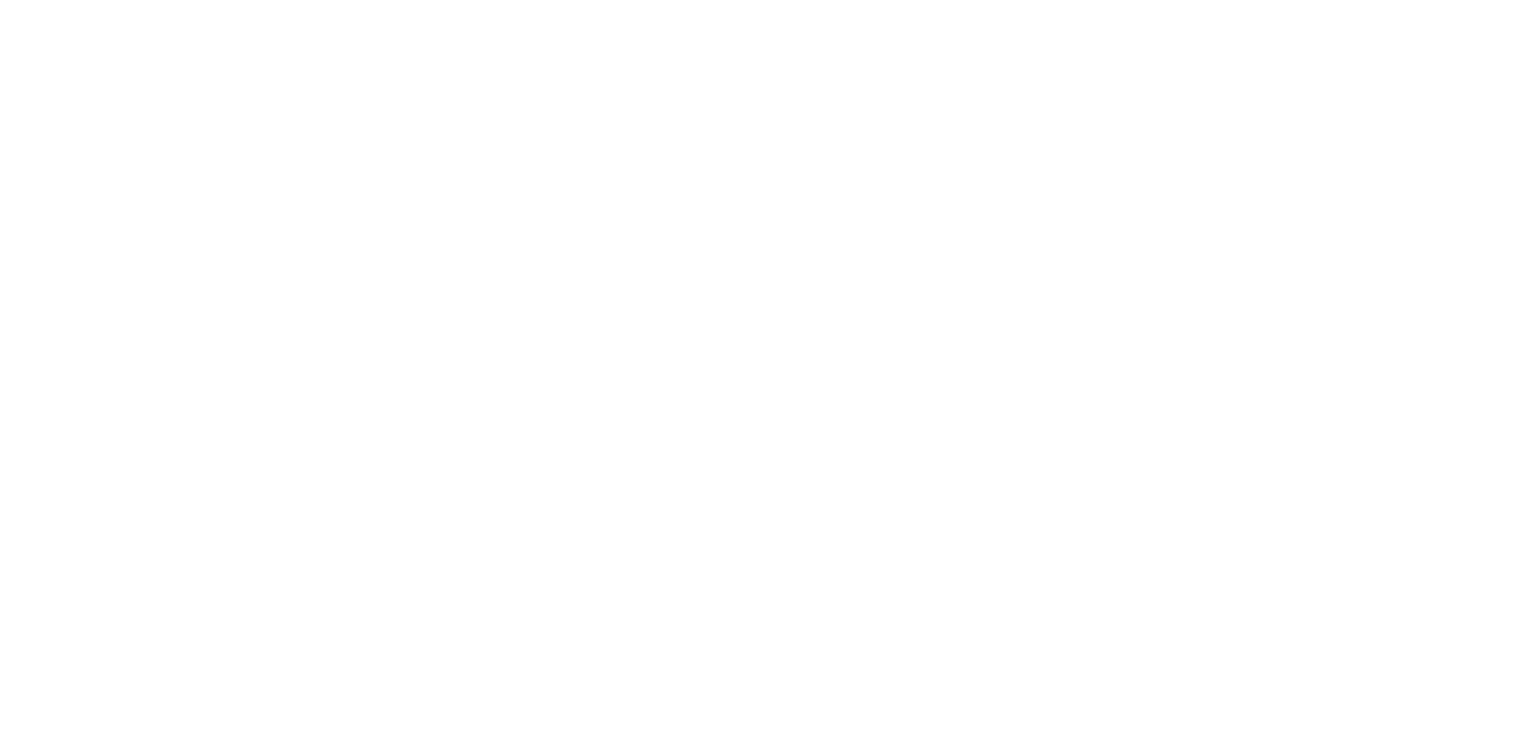 scroll, scrollTop: 0, scrollLeft: 0, axis: both 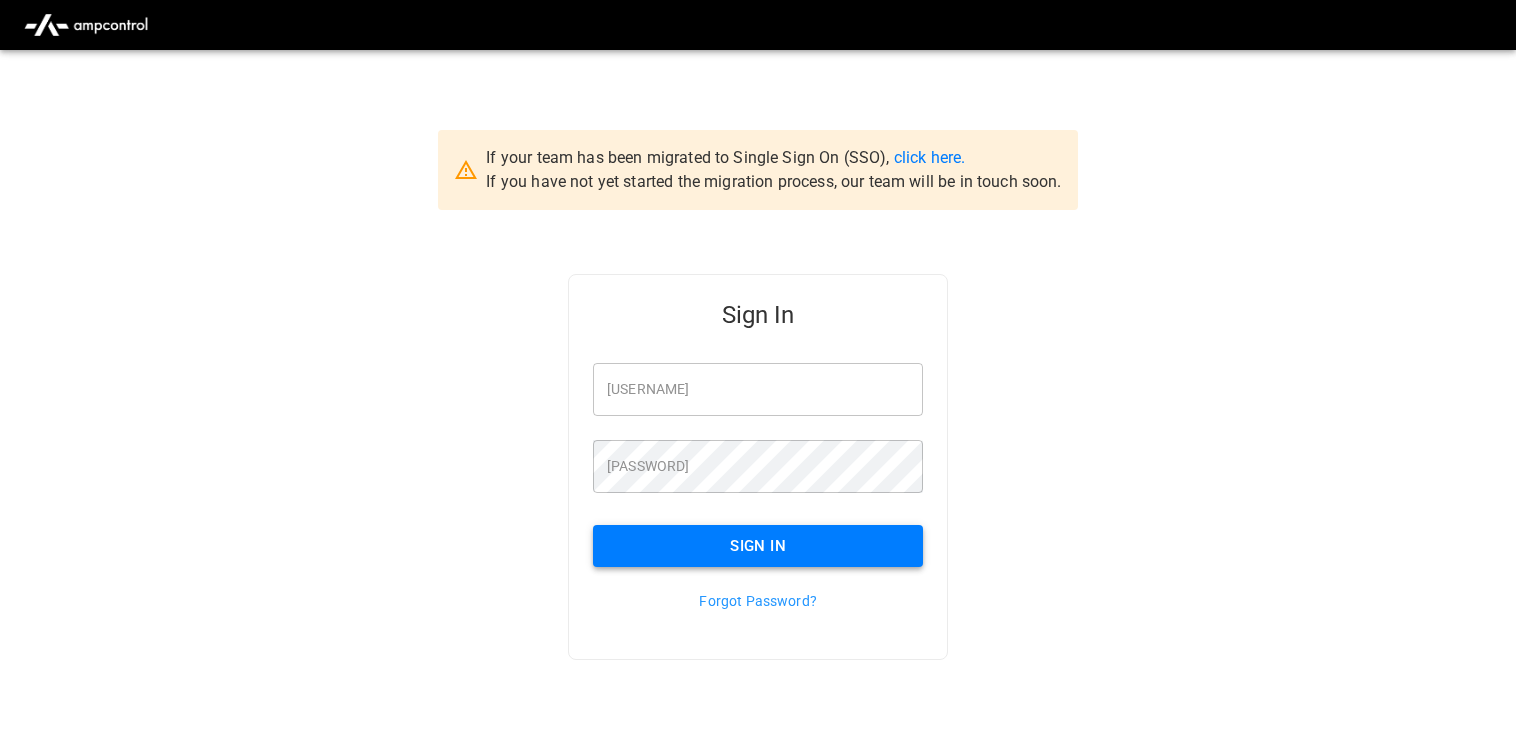 type on "*********" 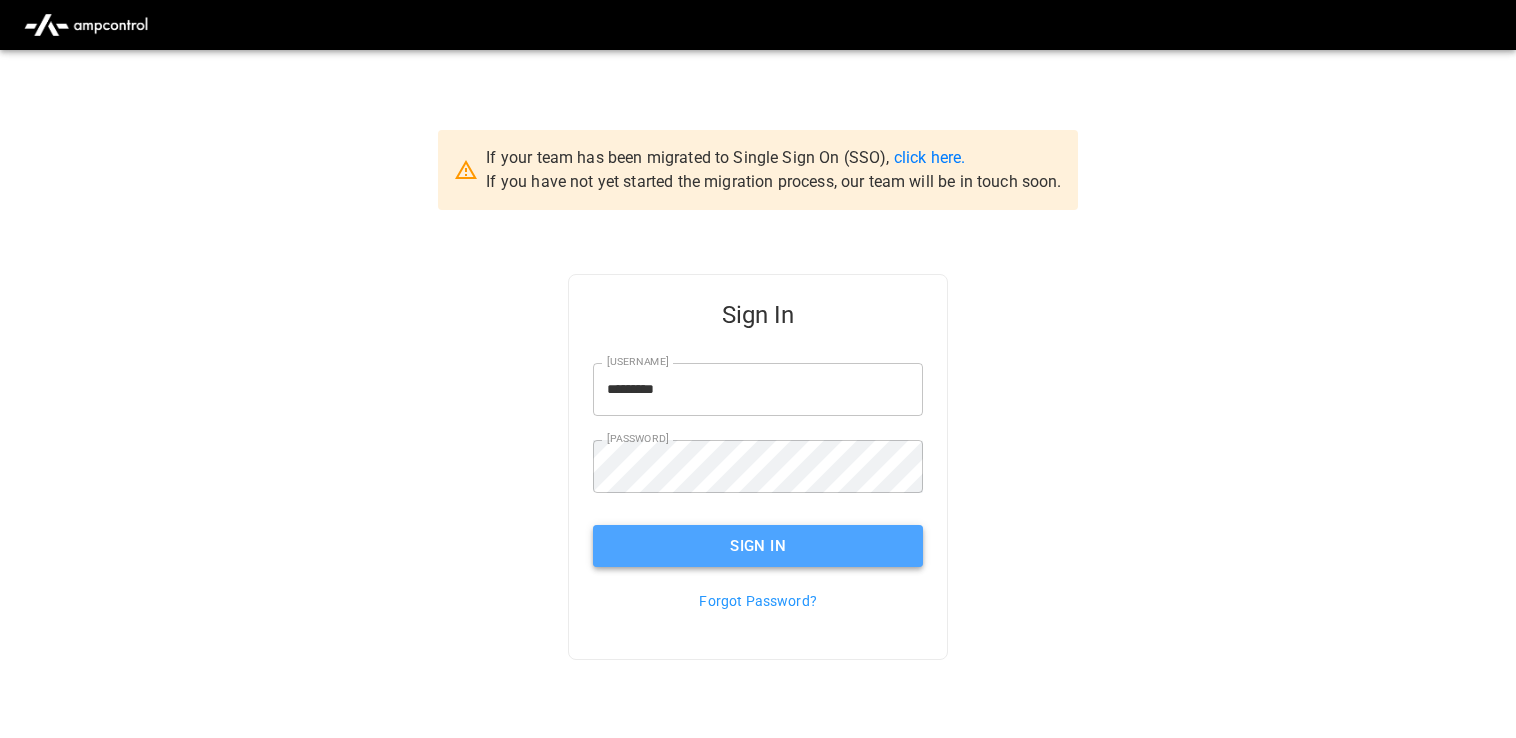 click on "Sign In" at bounding box center (758, 546) 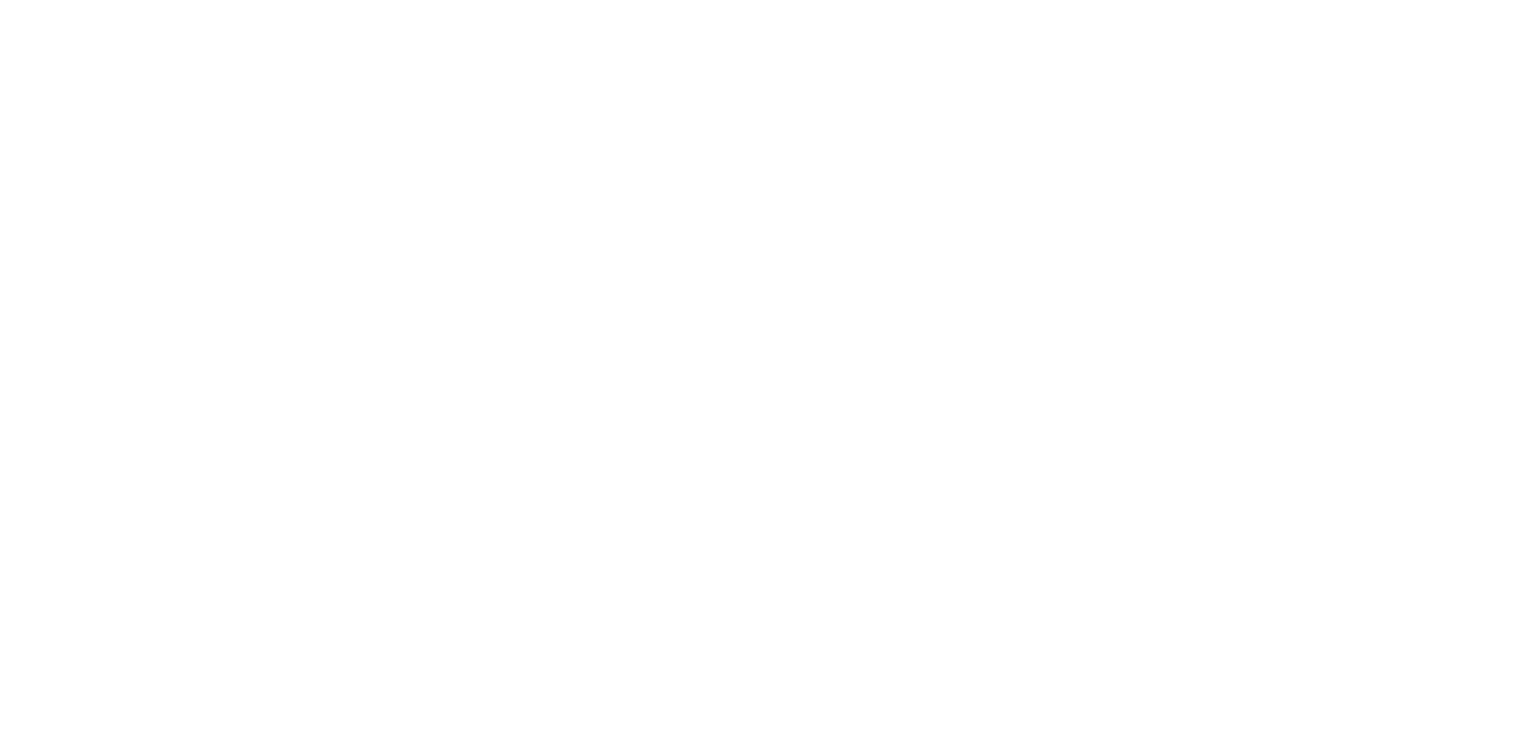 scroll, scrollTop: 0, scrollLeft: 0, axis: both 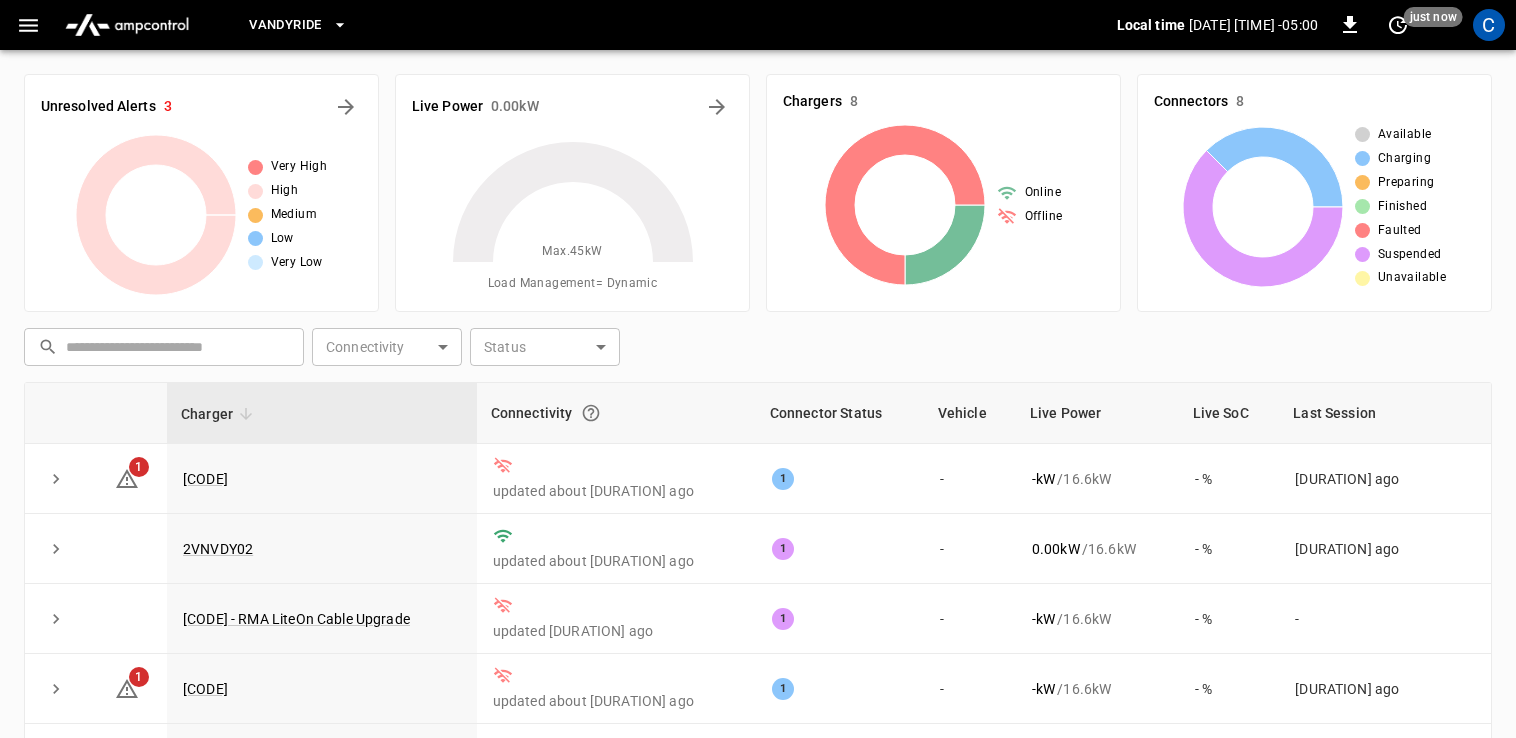 click on "VandyRide" at bounding box center (285, 25) 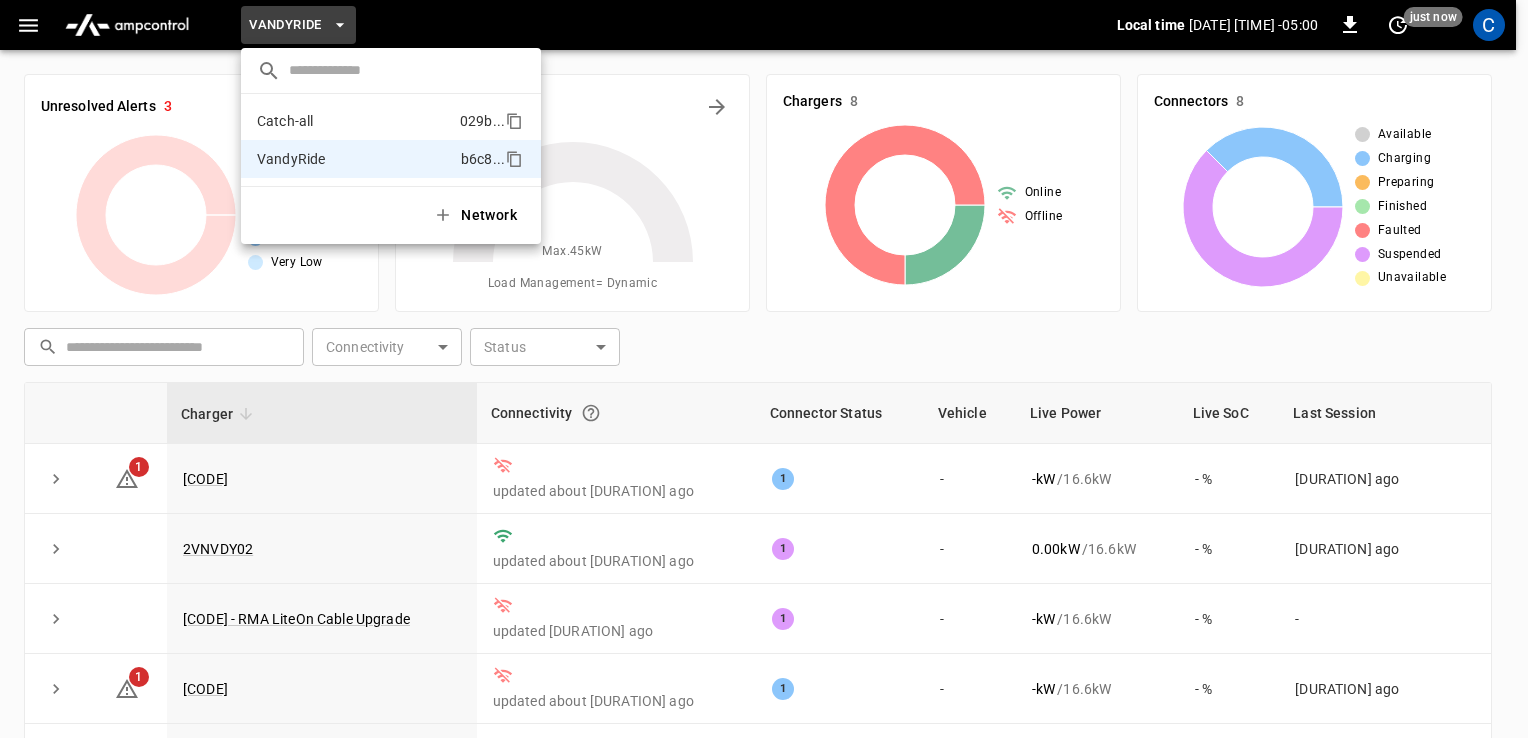 click on "Catch-all [CODE] ..." at bounding box center [391, 121] 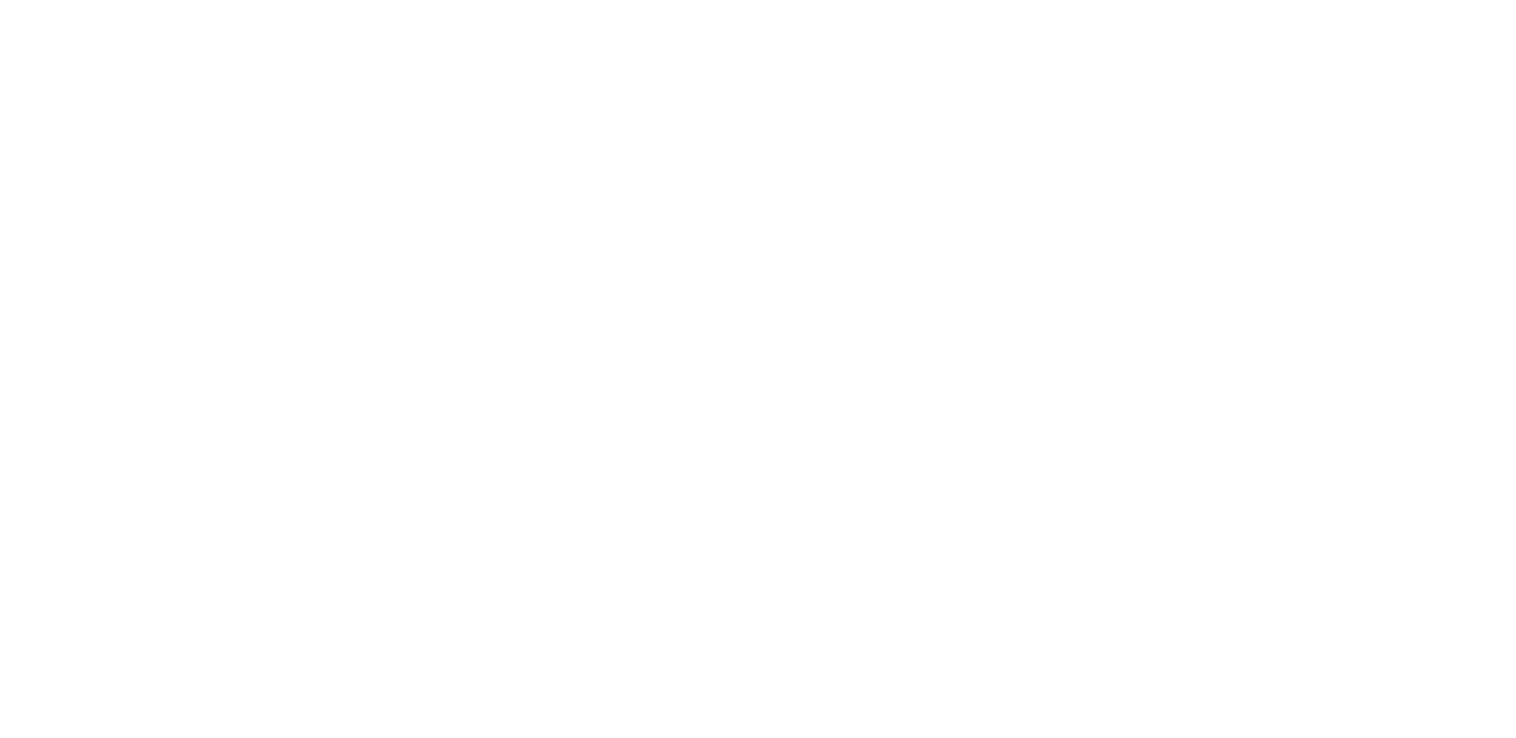 scroll, scrollTop: 0, scrollLeft: 0, axis: both 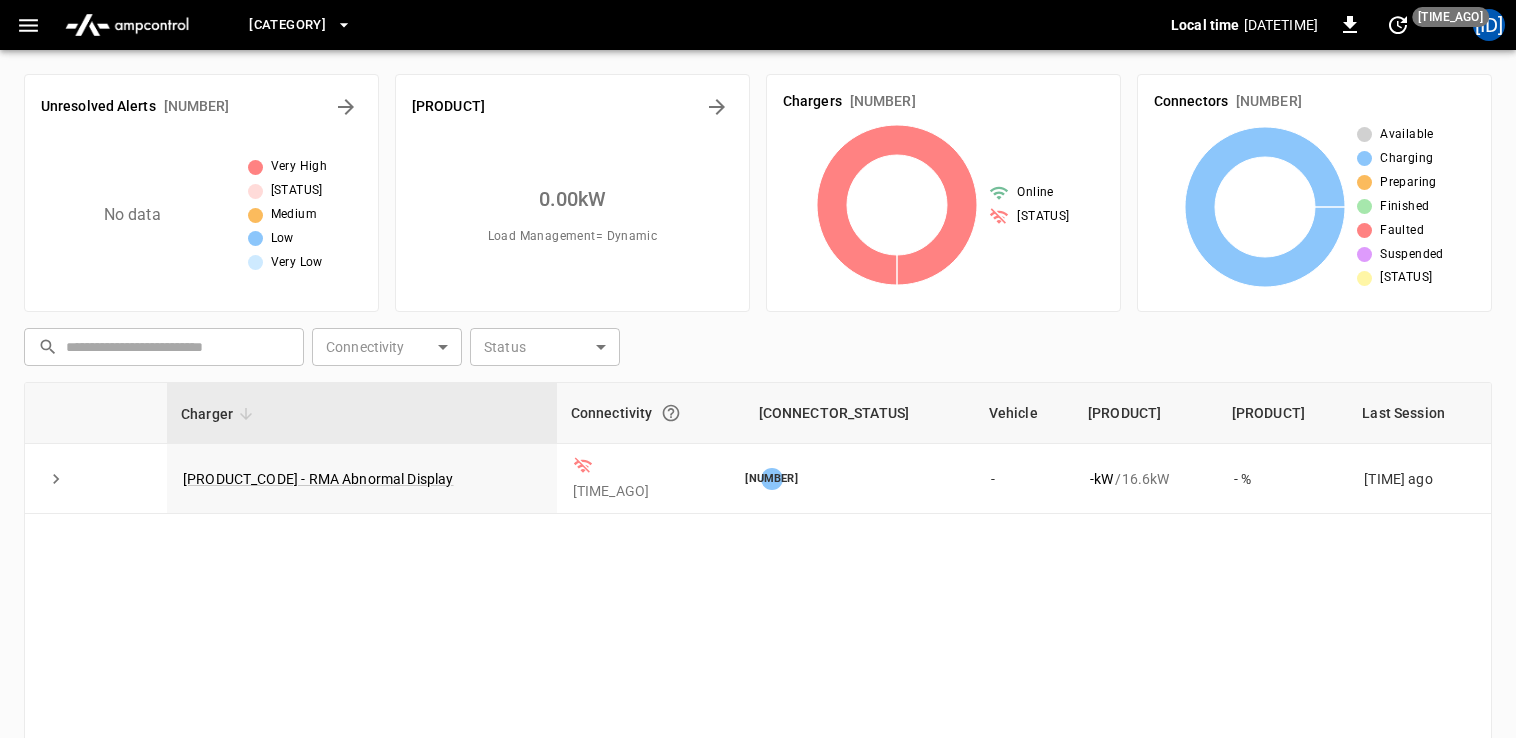 click on "[CATEGORY]" at bounding box center (287, 25) 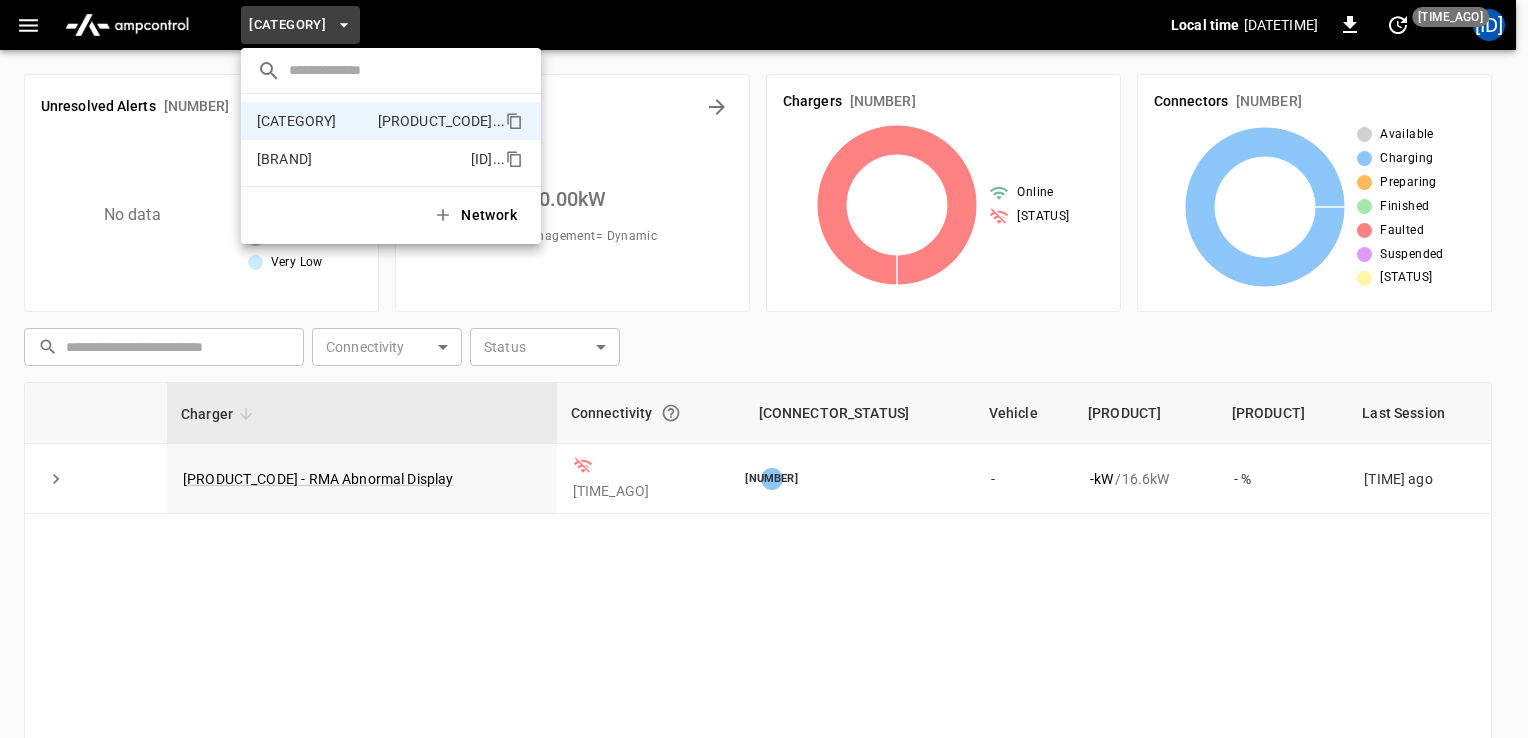click on "[BRAND]" at bounding box center (284, 159) 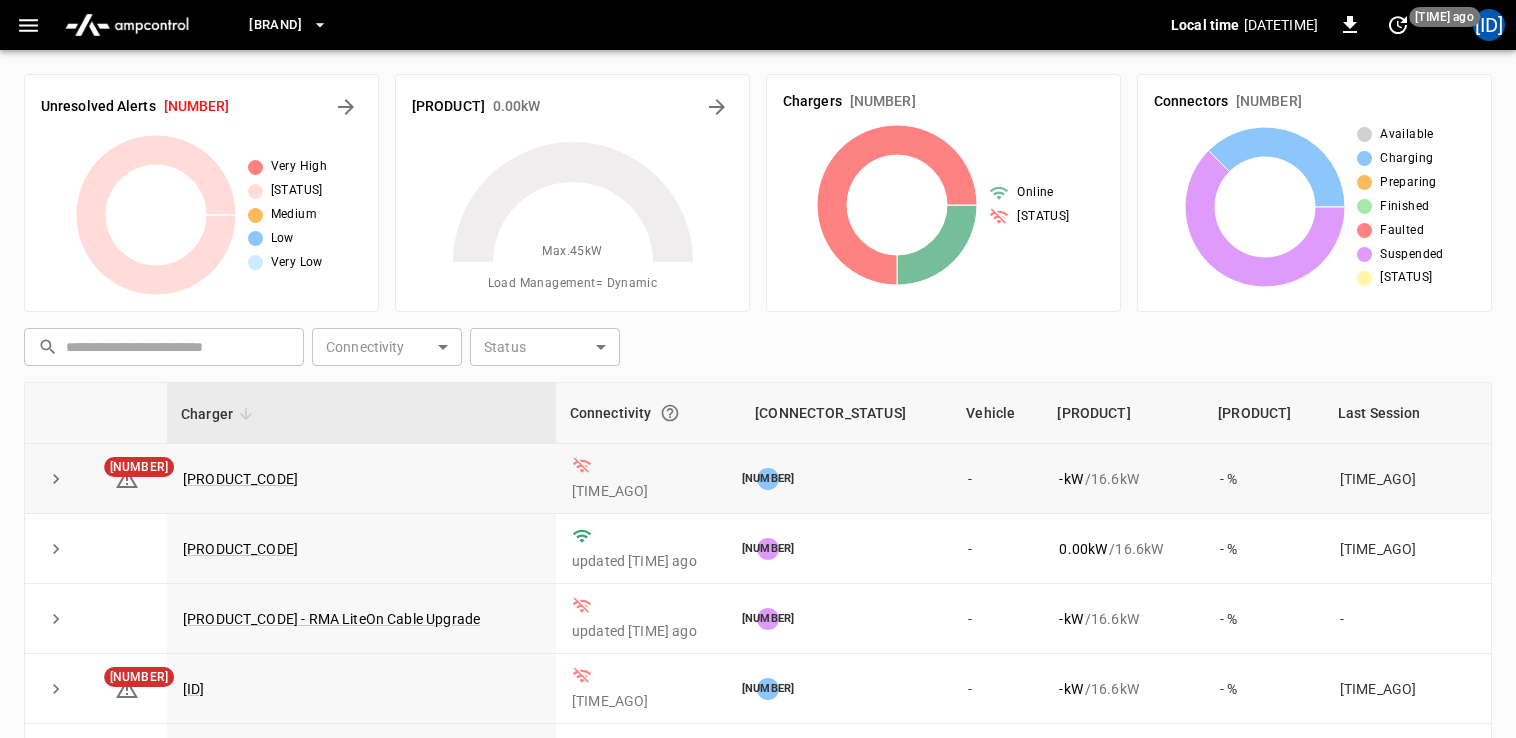 scroll, scrollTop: 102, scrollLeft: 0, axis: vertical 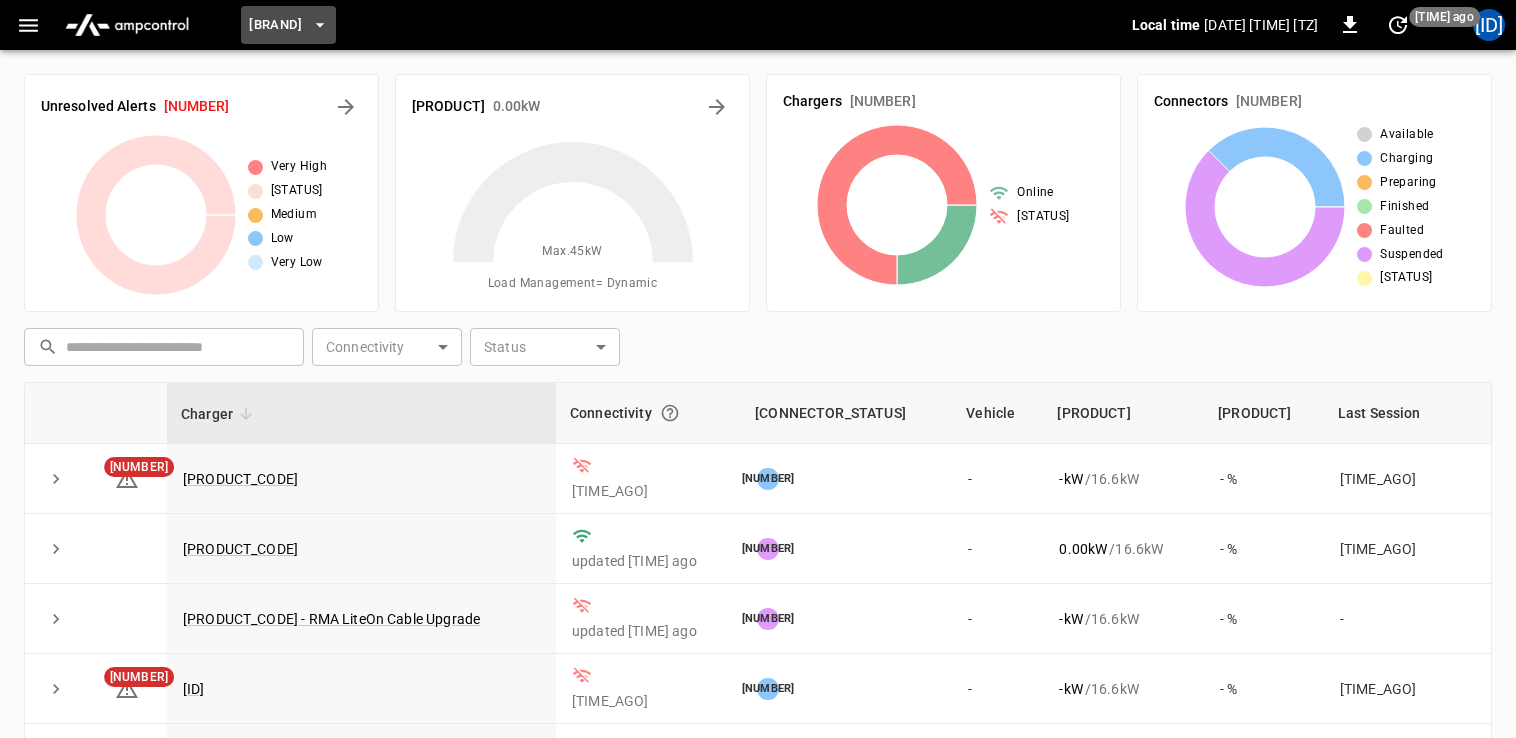 click on "[BRAND]" at bounding box center (275, 25) 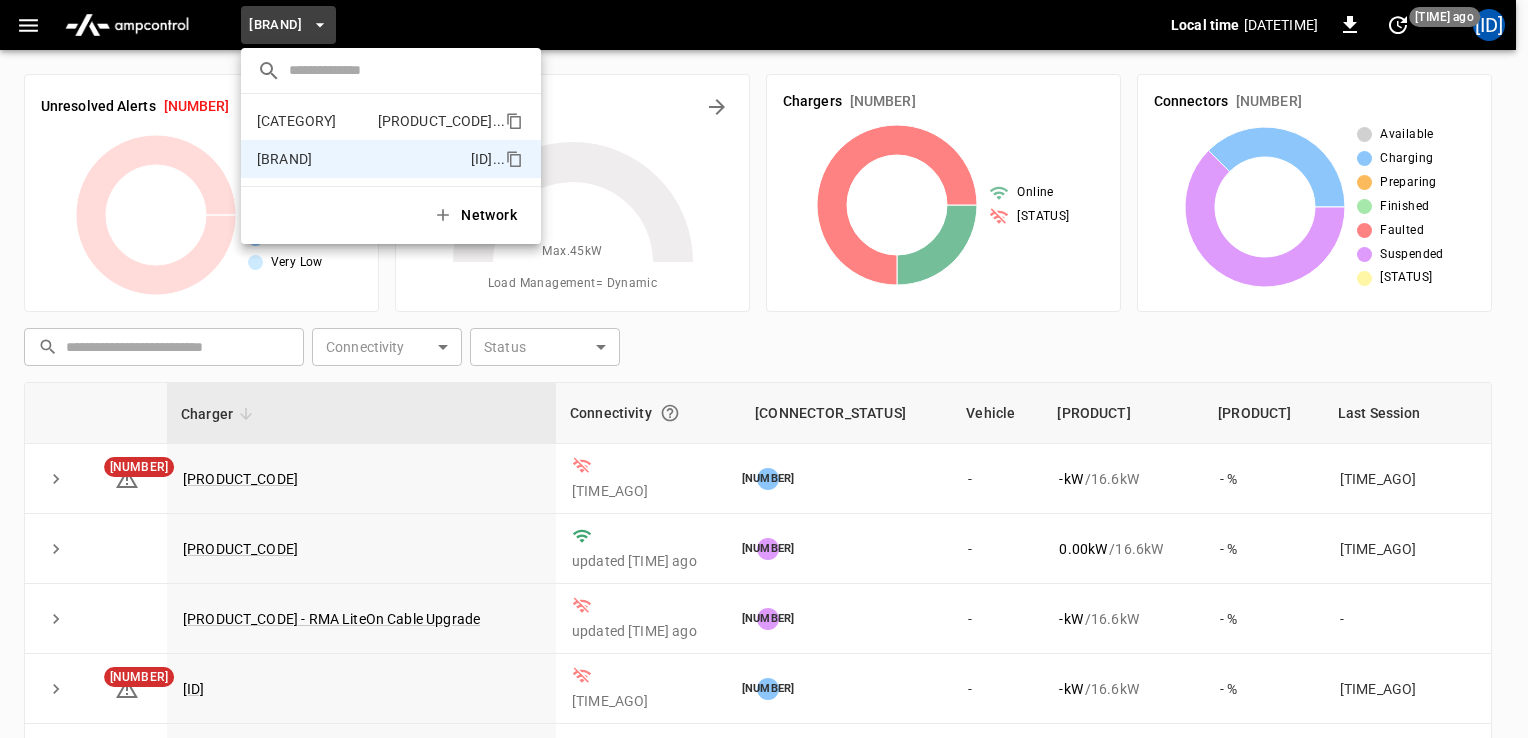 click on "Catch-all [CODE] ..." at bounding box center (391, 121) 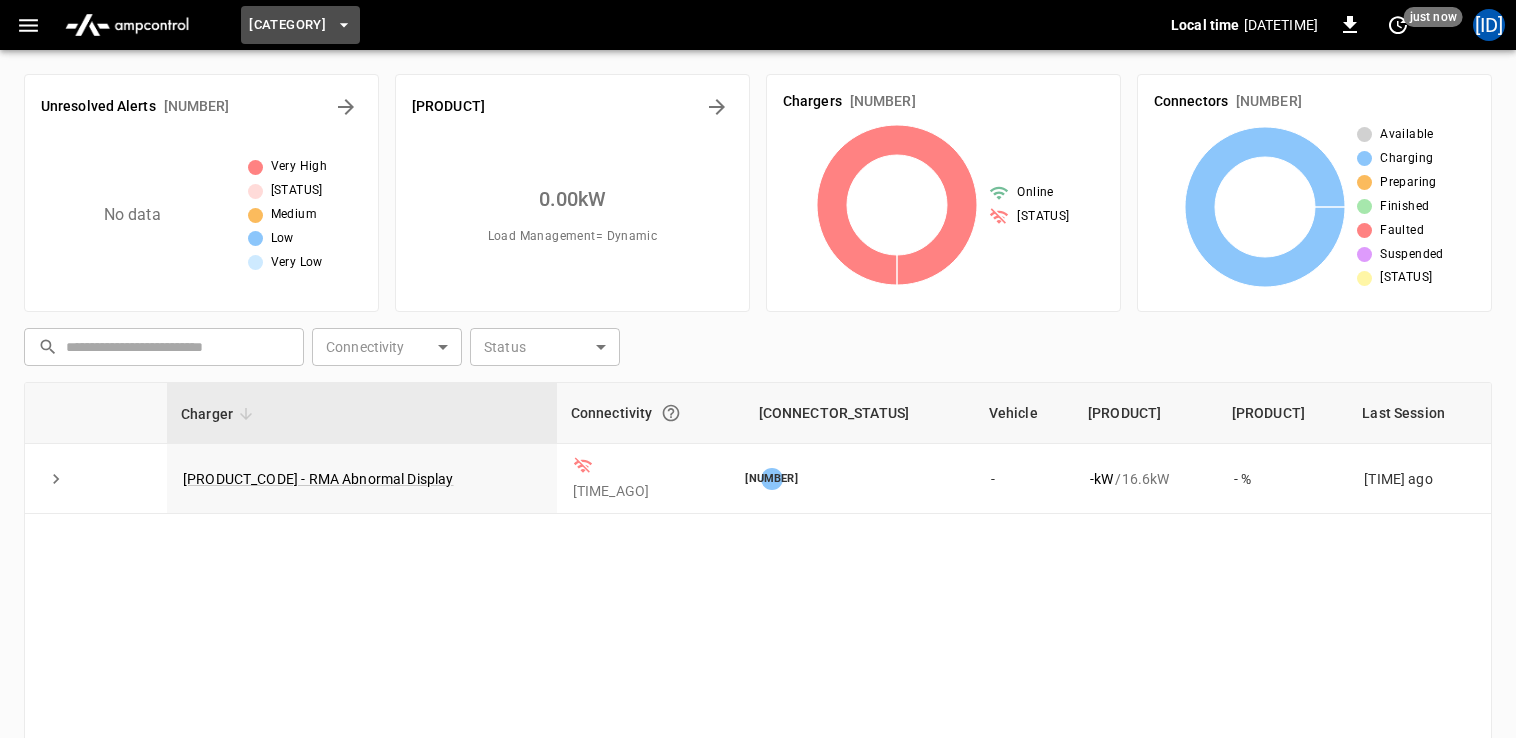 click on "[CATEGORY]" at bounding box center (287, 25) 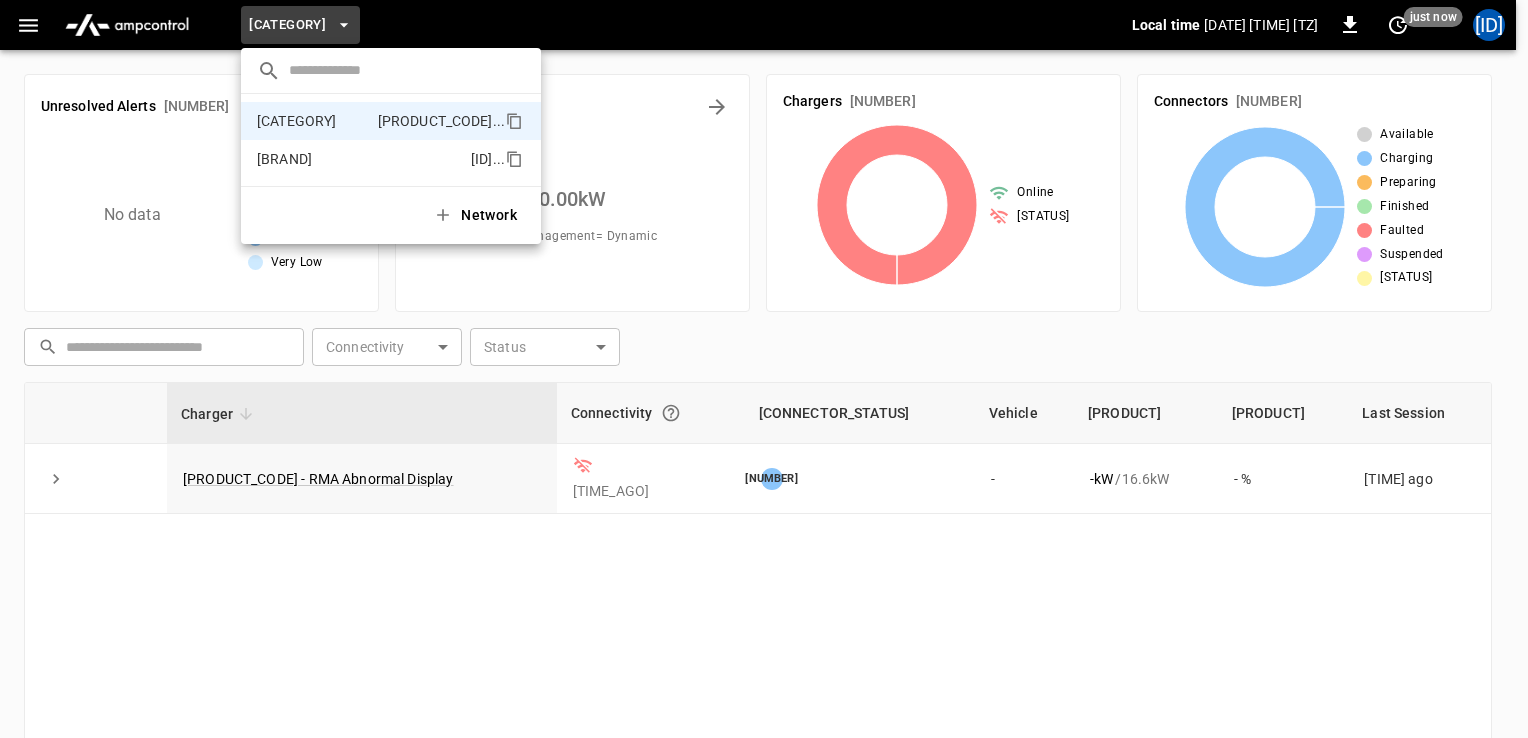 click on "[BRAND]" at bounding box center (284, 159) 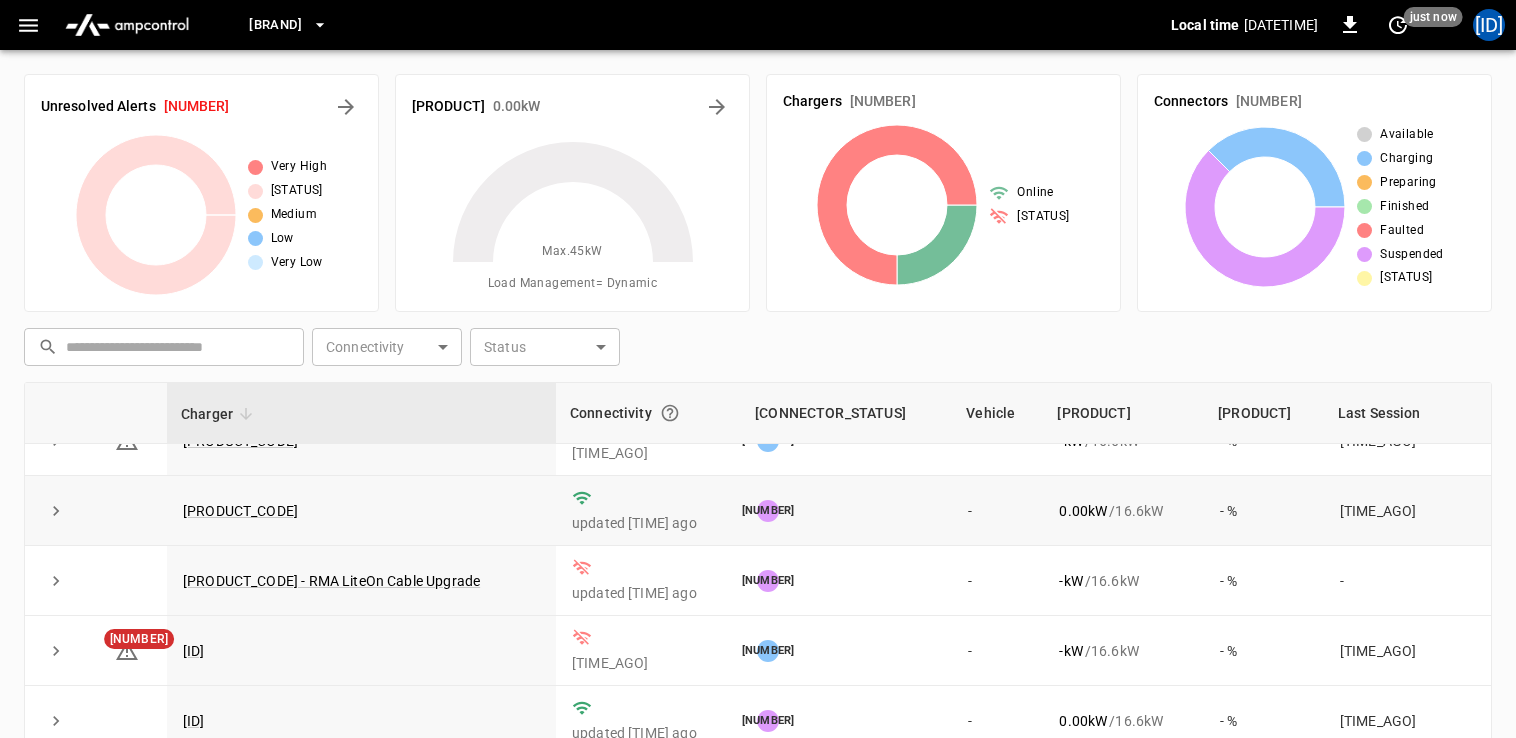 scroll, scrollTop: 0, scrollLeft: 0, axis: both 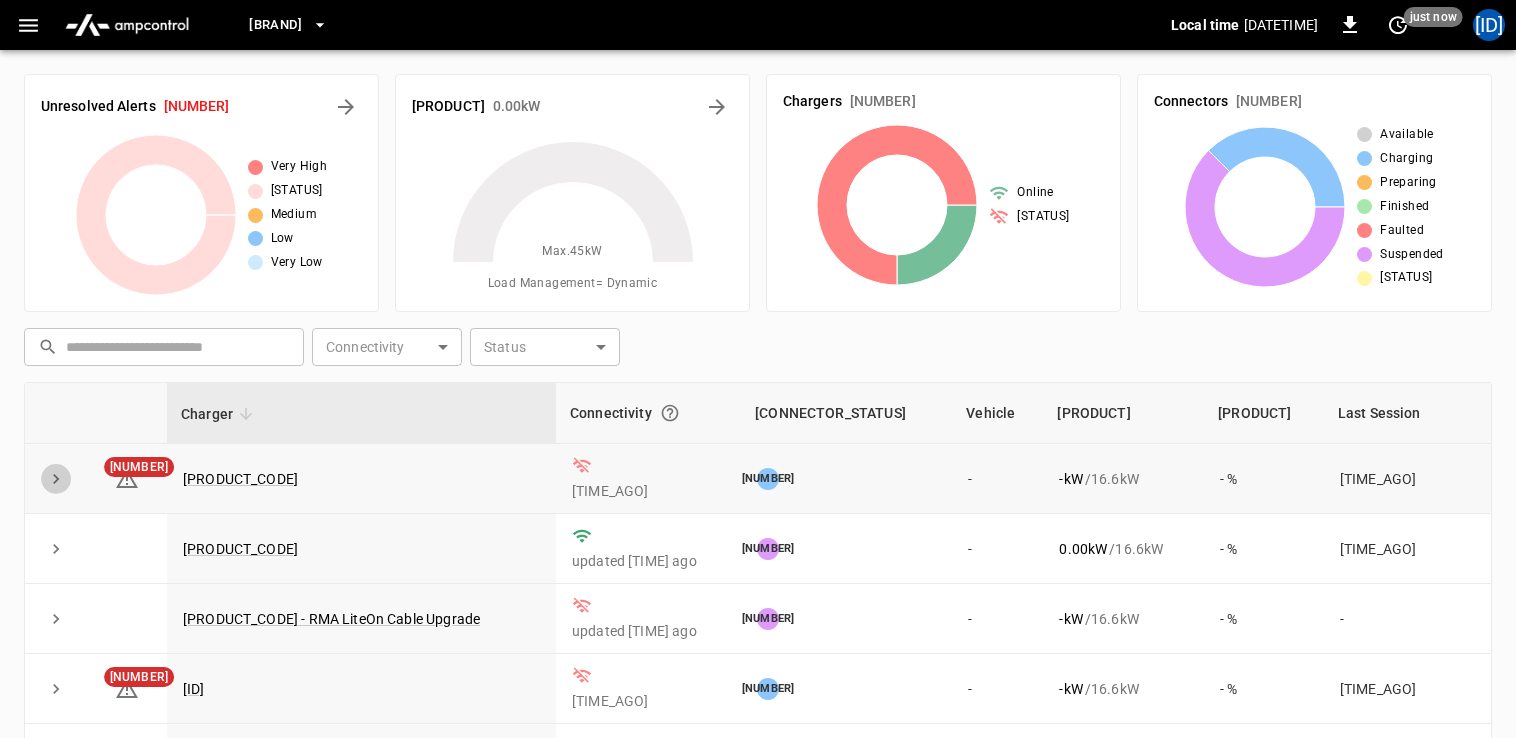 click at bounding box center [56, 479] 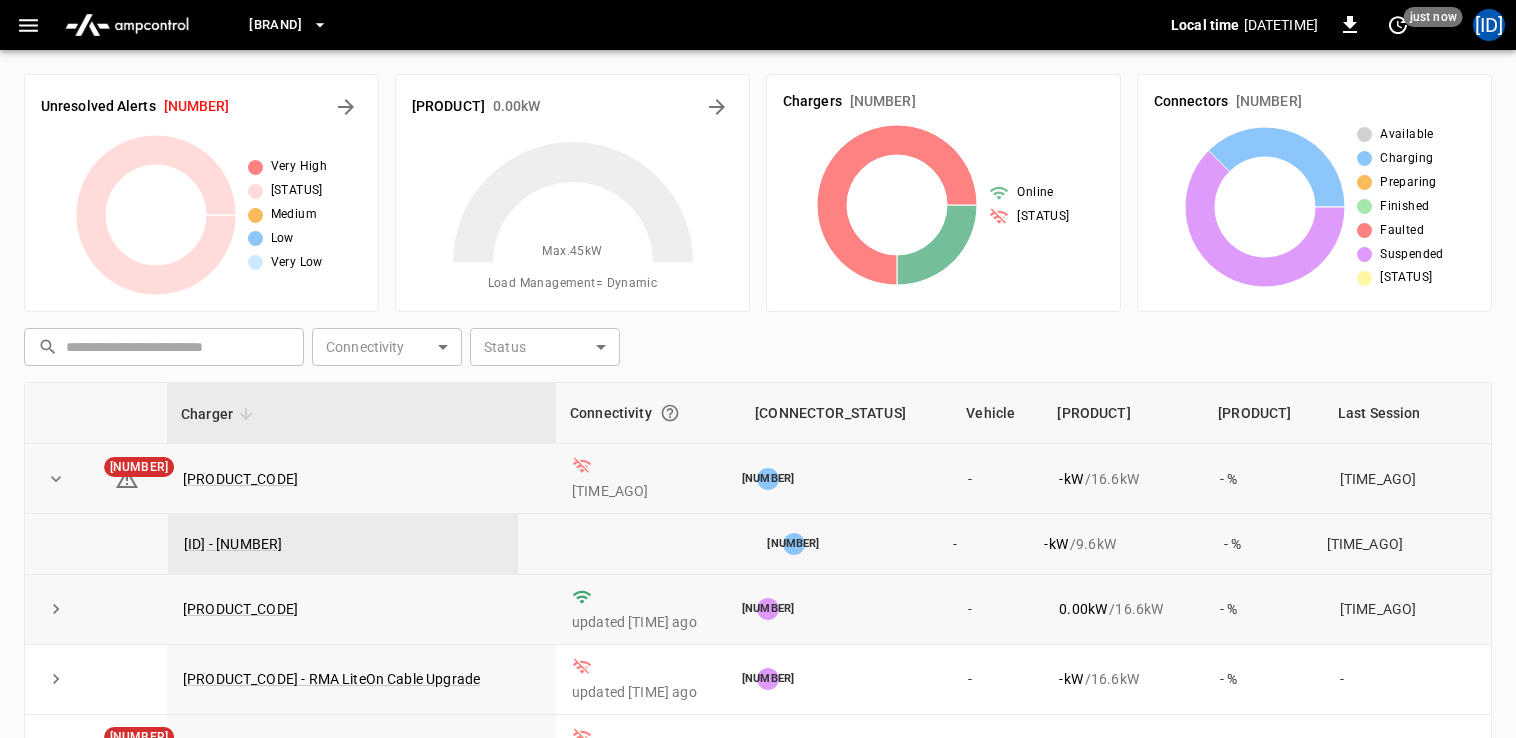 scroll, scrollTop: 163, scrollLeft: 0, axis: vertical 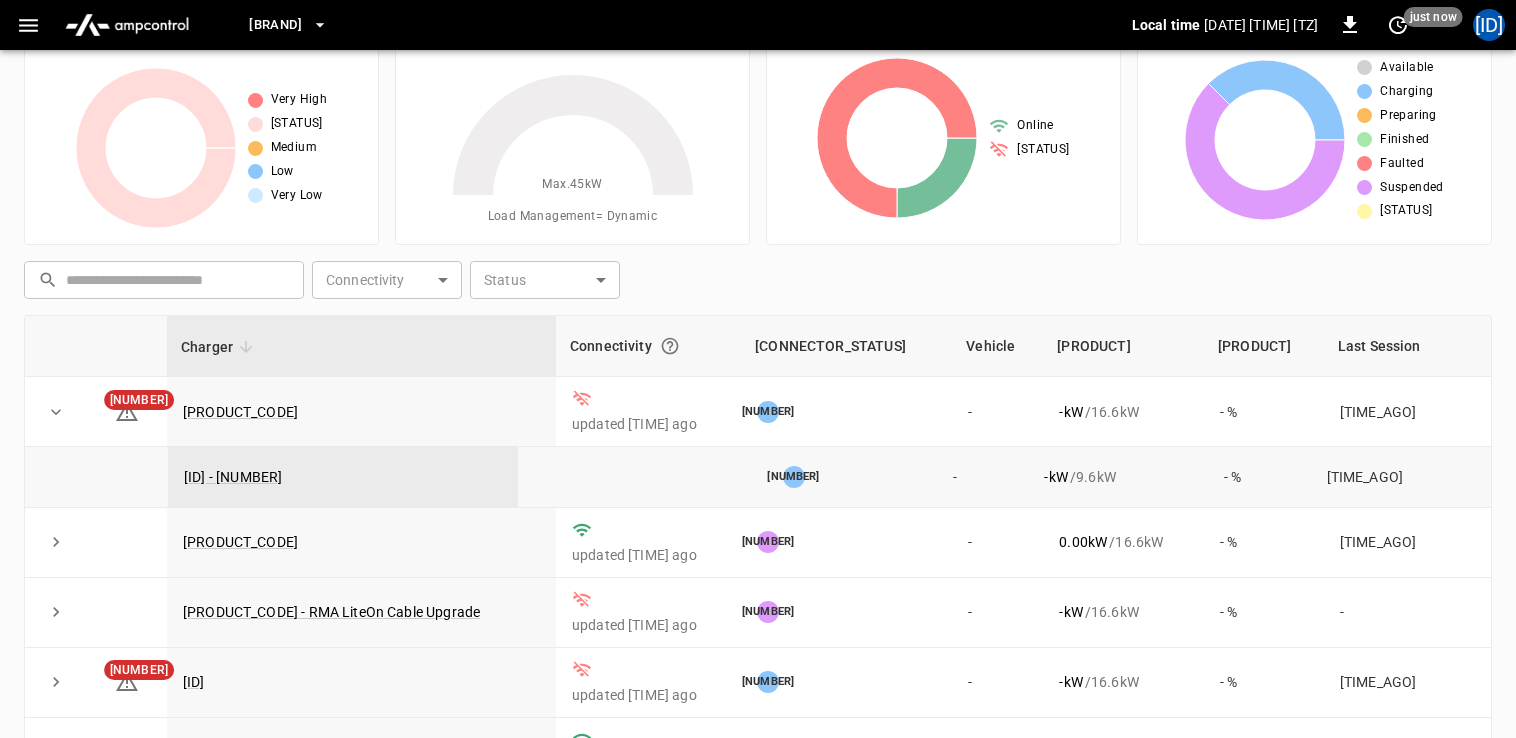 click at bounding box center [320, 25] 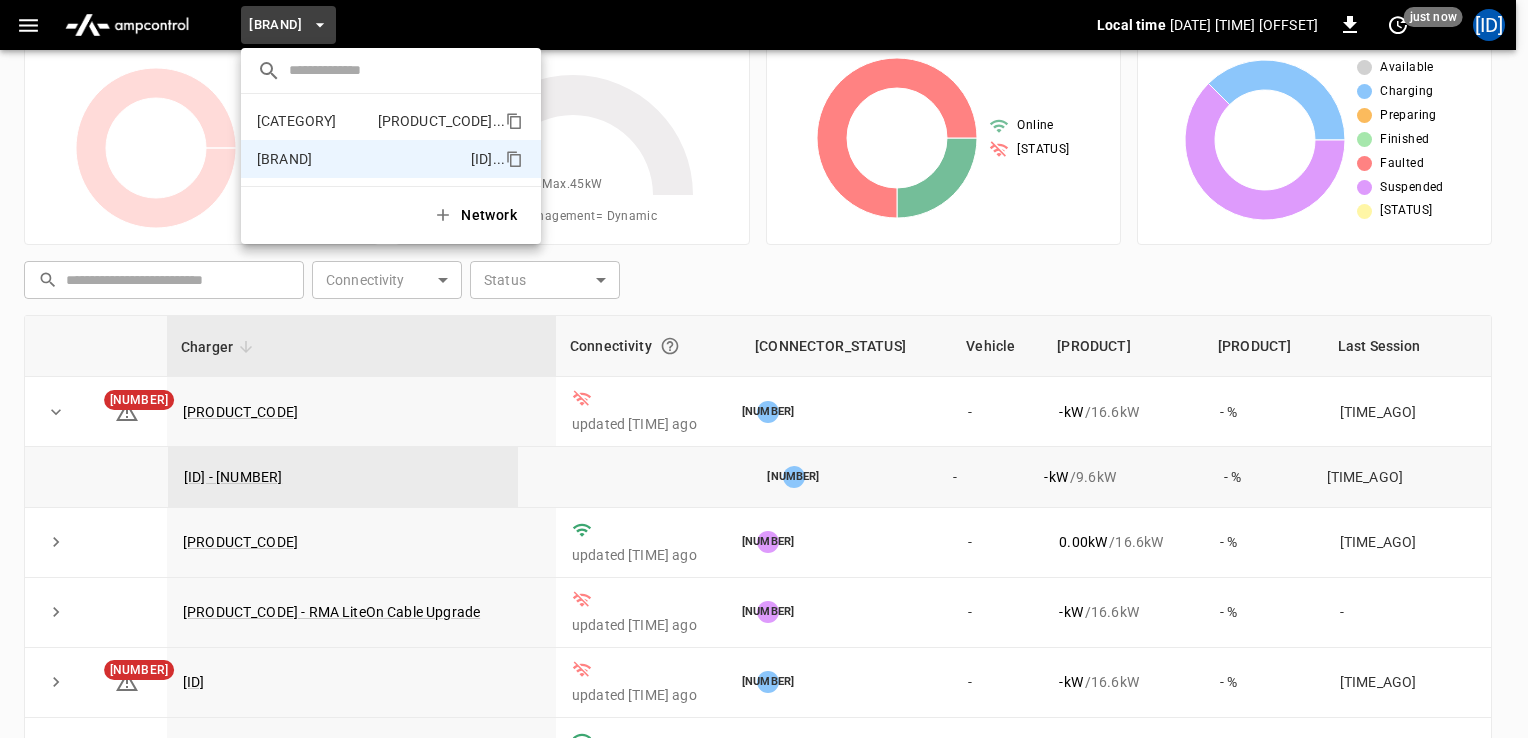 click on "Catch-all [CODE] ..." at bounding box center [391, 121] 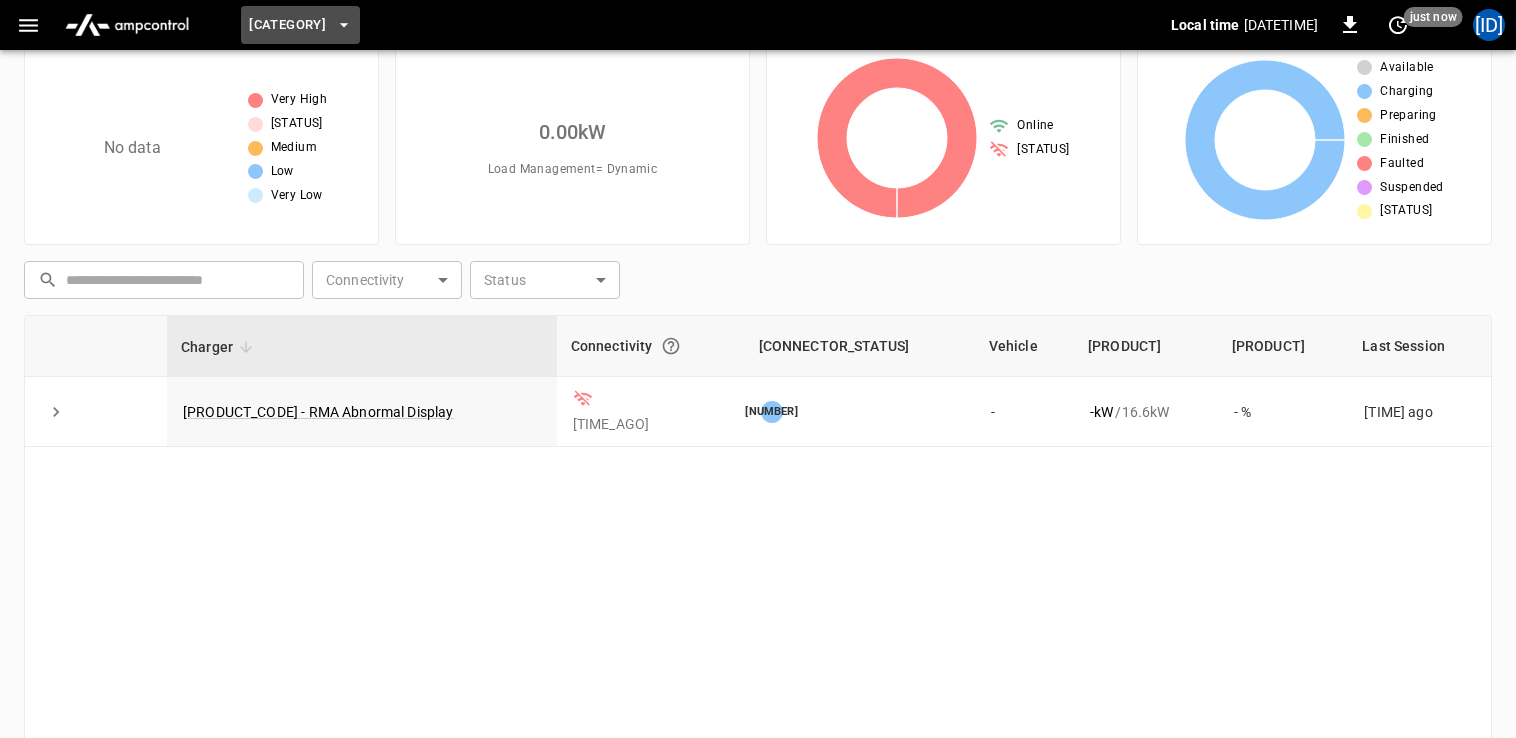 click on "[CATEGORY]" at bounding box center (287, 25) 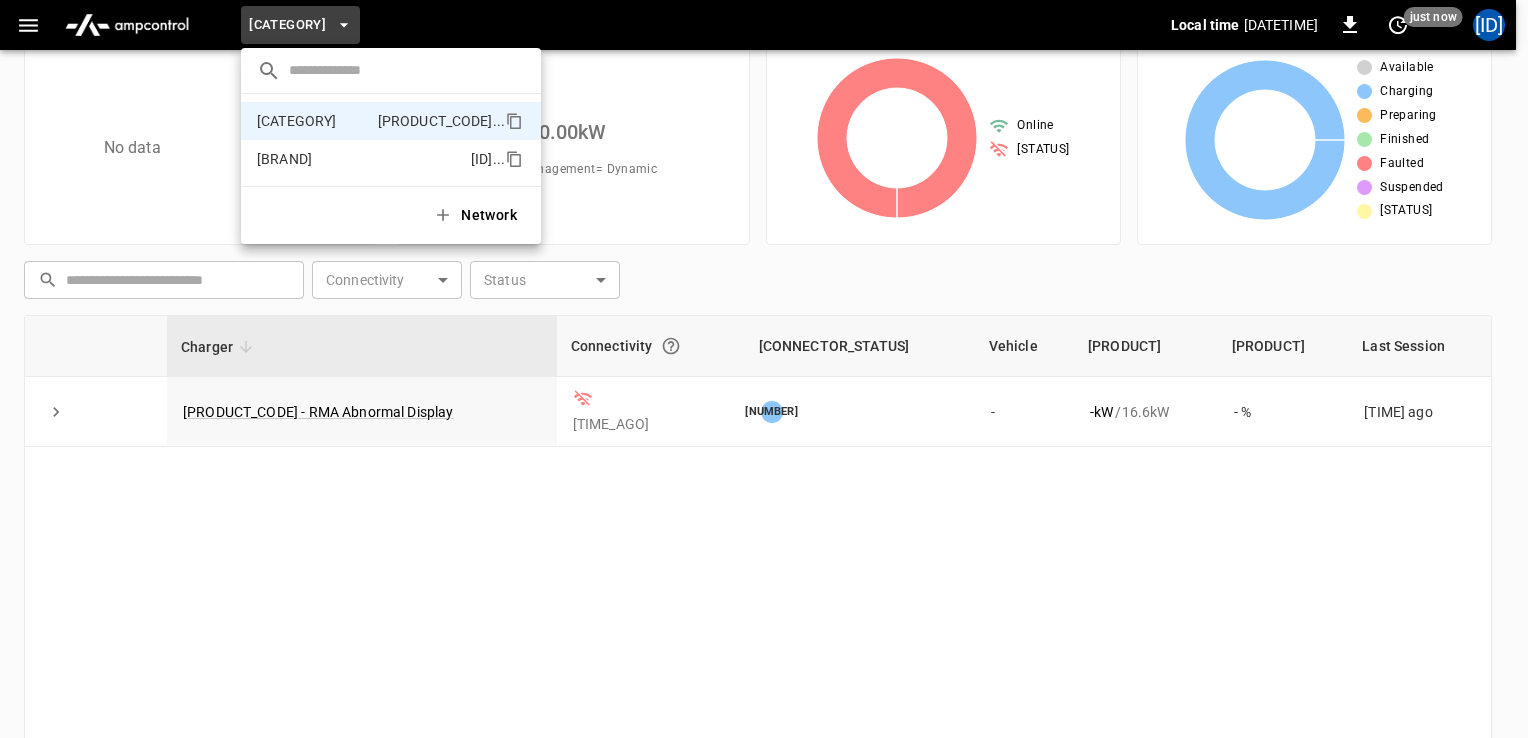 click on "[BRAND]" at bounding box center [284, 159] 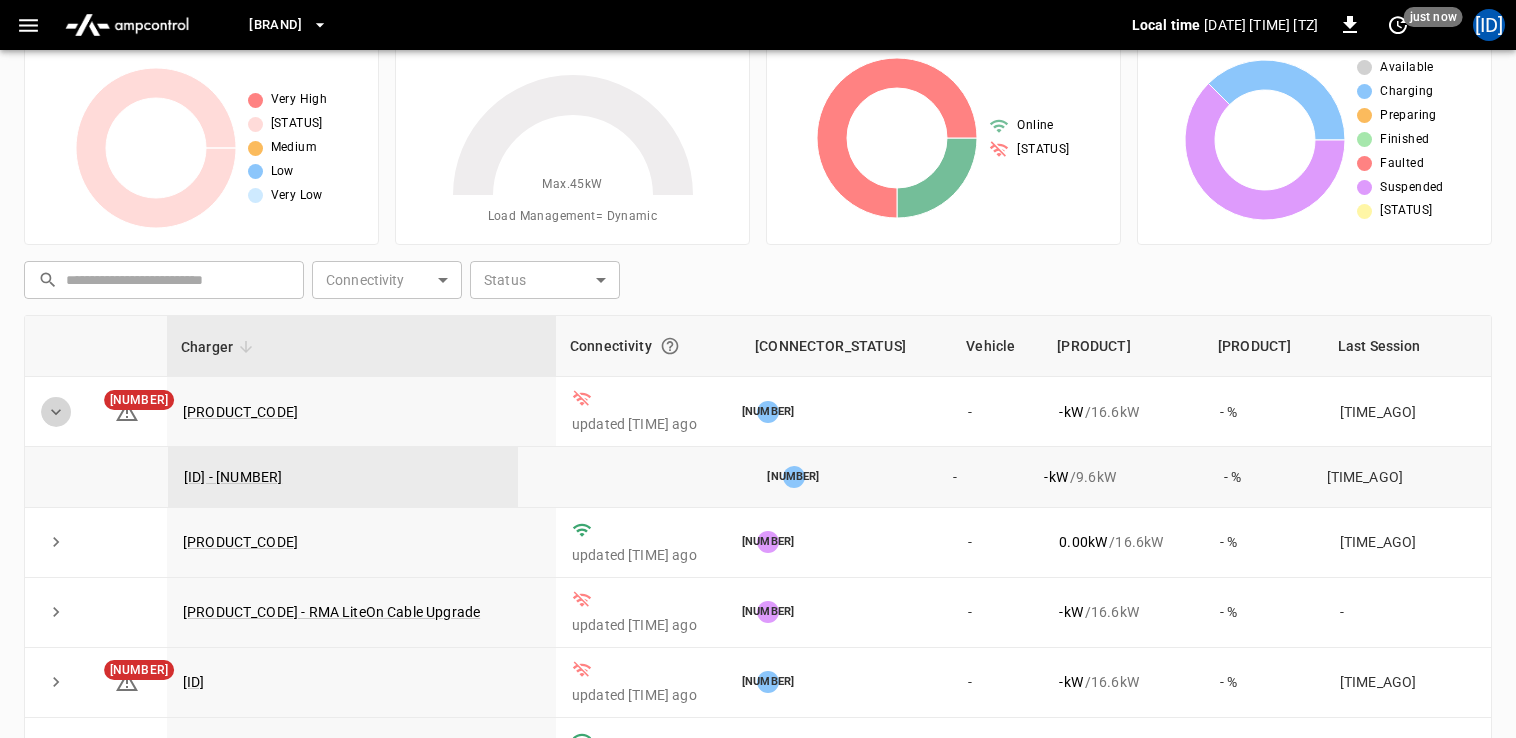 click at bounding box center [56, 412] 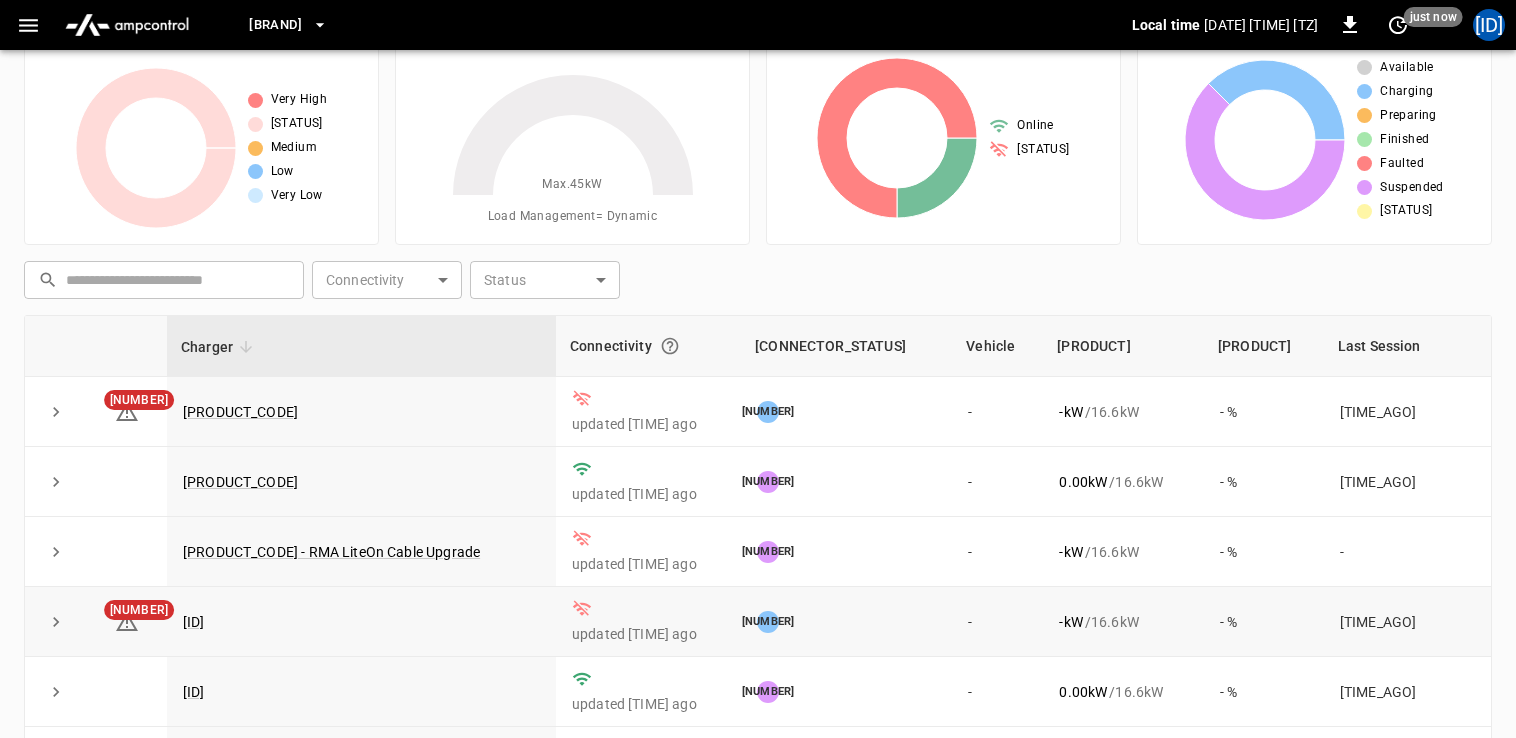 scroll, scrollTop: 102, scrollLeft: 0, axis: vertical 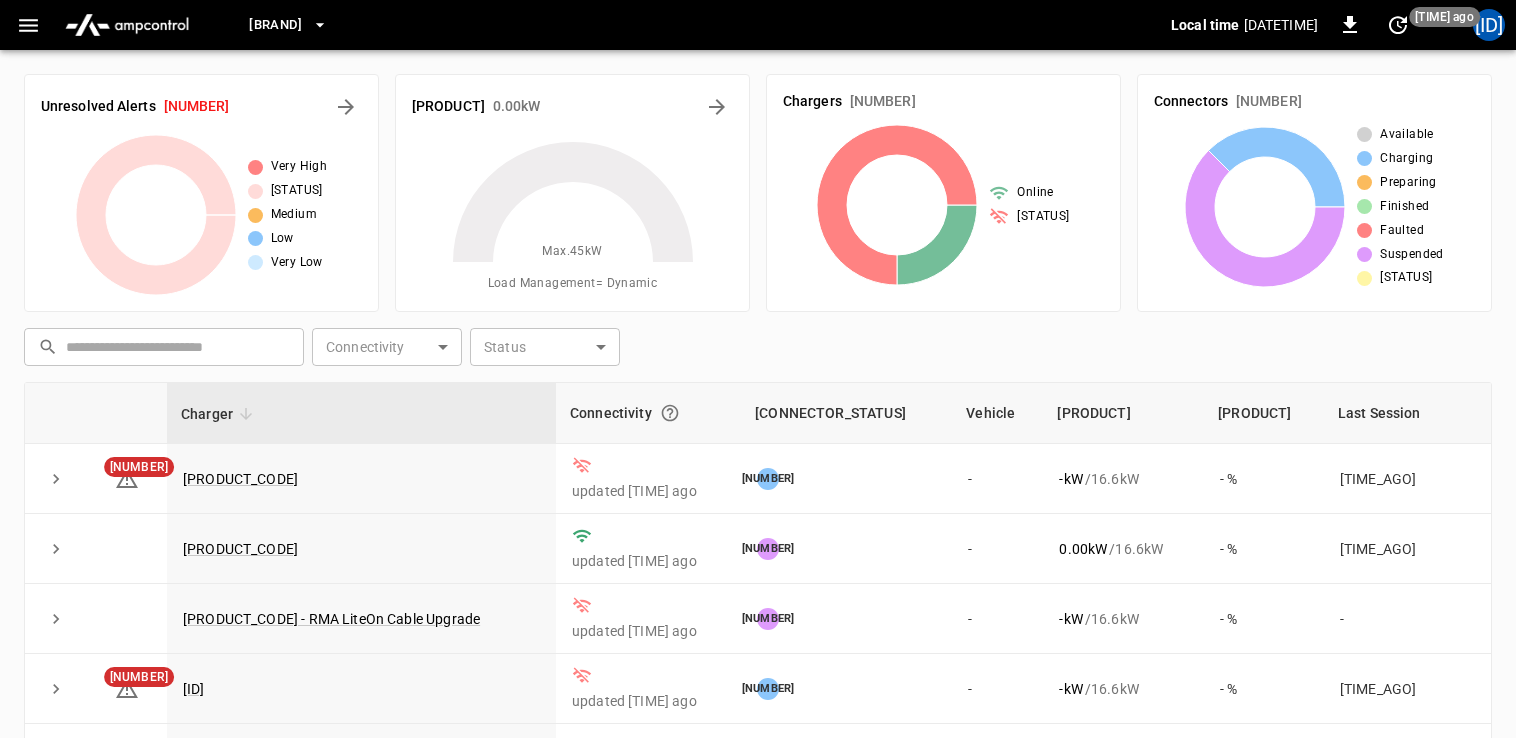 click on "[BRAND]" at bounding box center [275, 25] 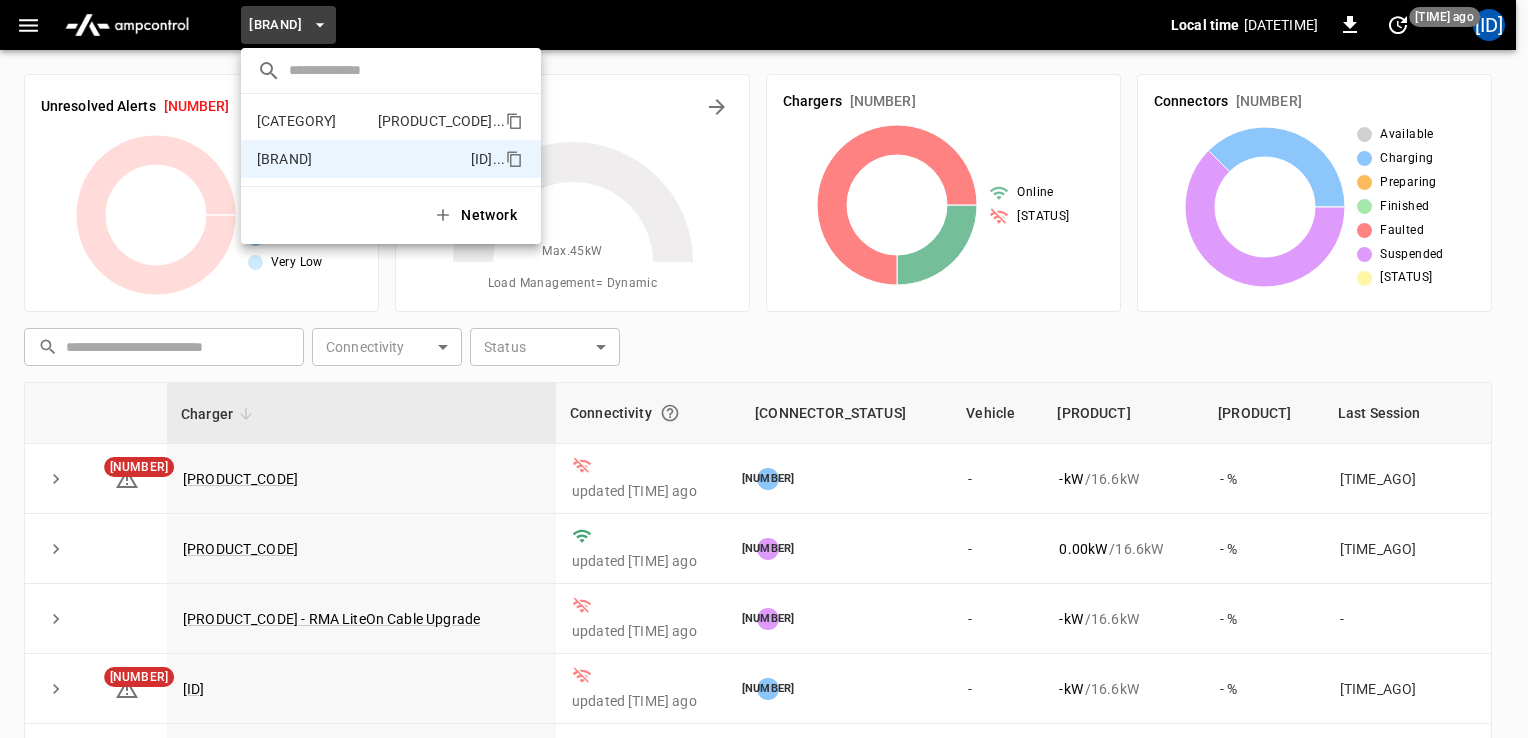click on "Catch-all [CODE] ..." at bounding box center (391, 121) 